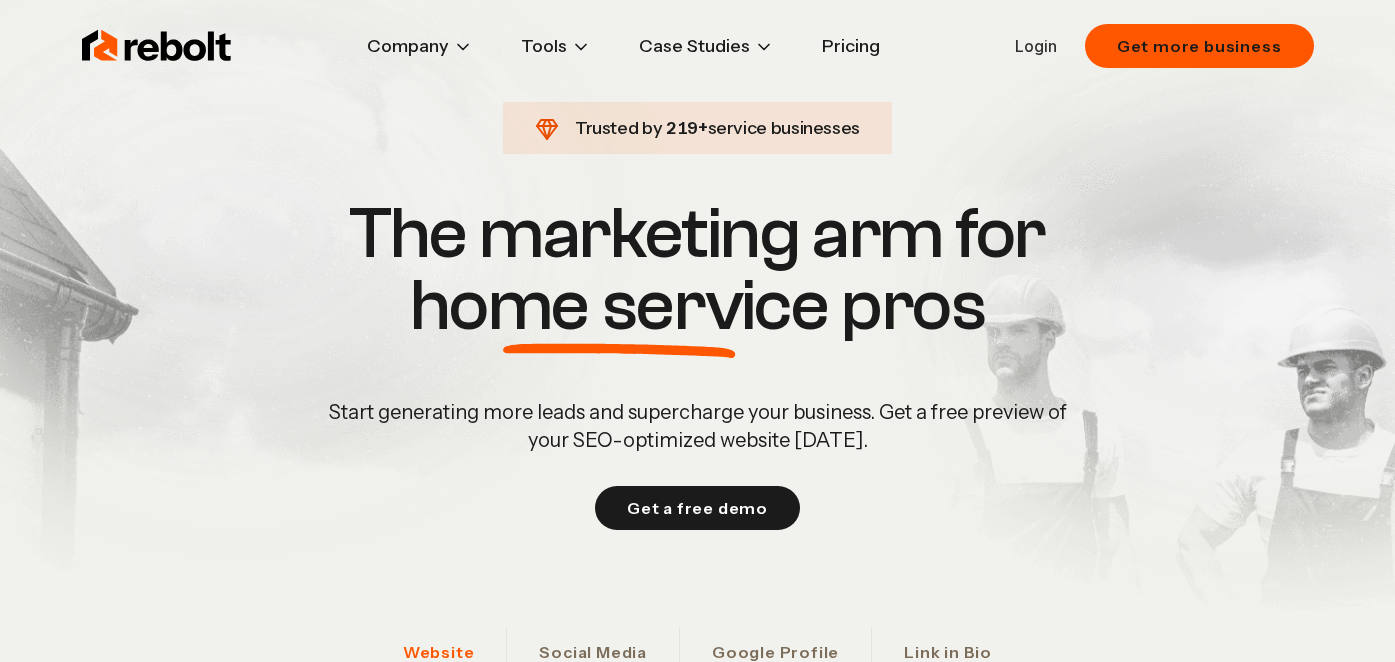 scroll, scrollTop: 0, scrollLeft: 0, axis: both 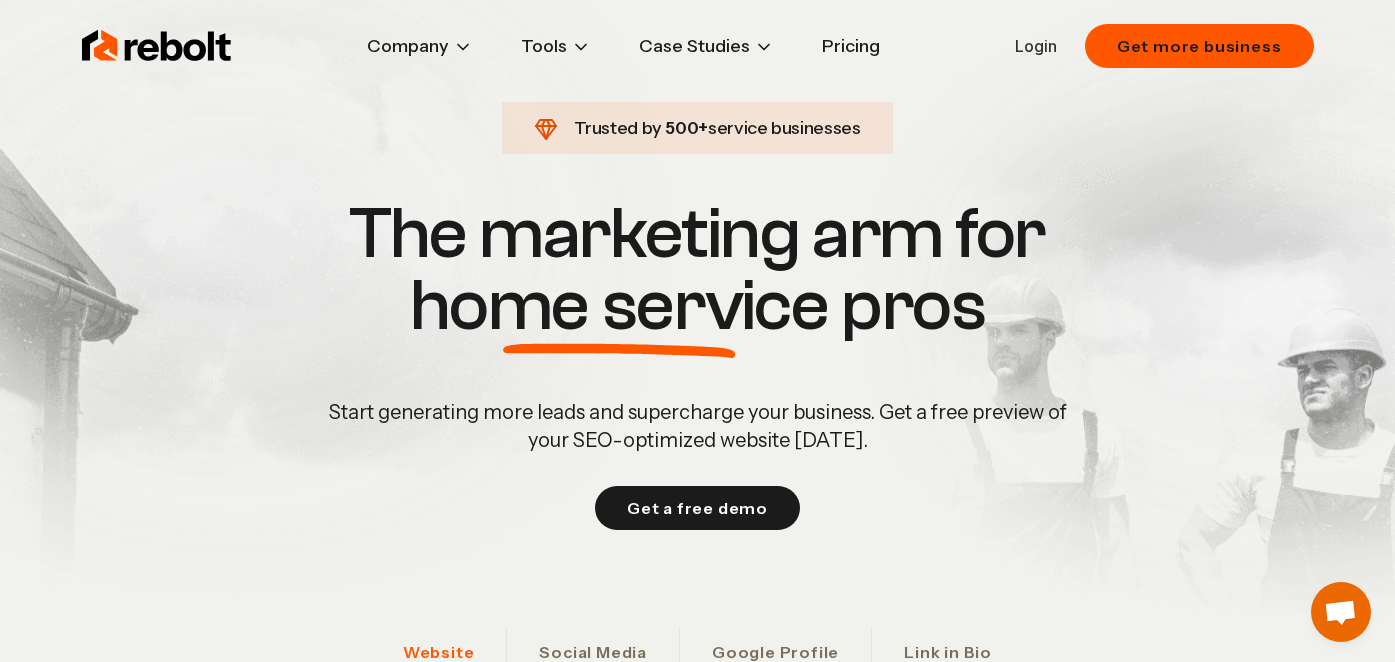 click on "Pricing" at bounding box center (851, 46) 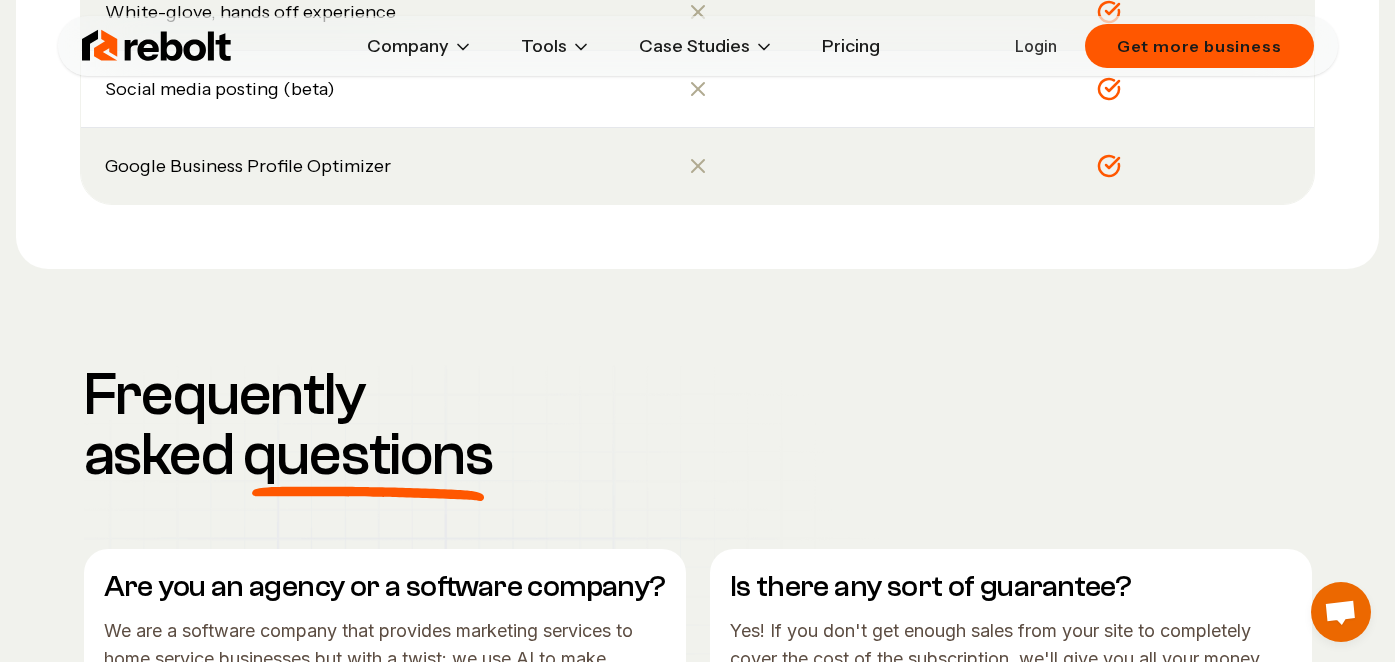 scroll, scrollTop: 2982, scrollLeft: 0, axis: vertical 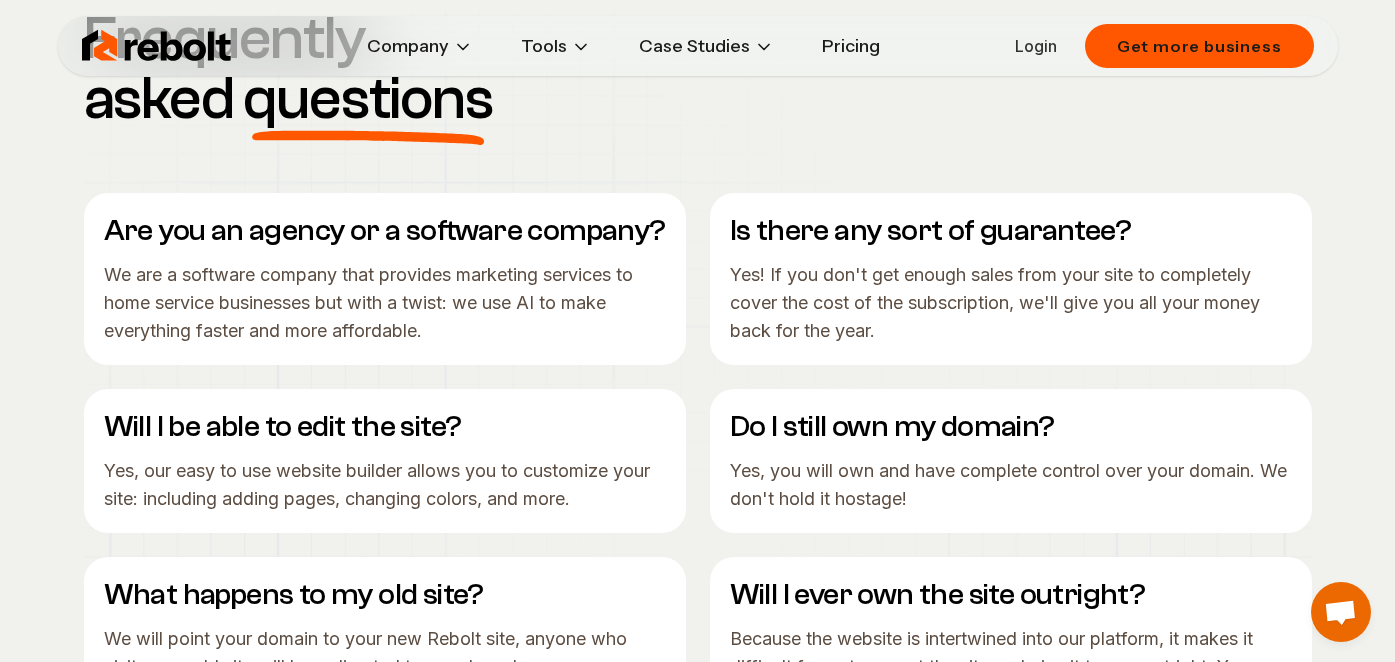 click on "We are a software company that provides marketing services to home service businesses but with a twist: we use AI to make everything faster and more affordable." at bounding box center (385, 303) 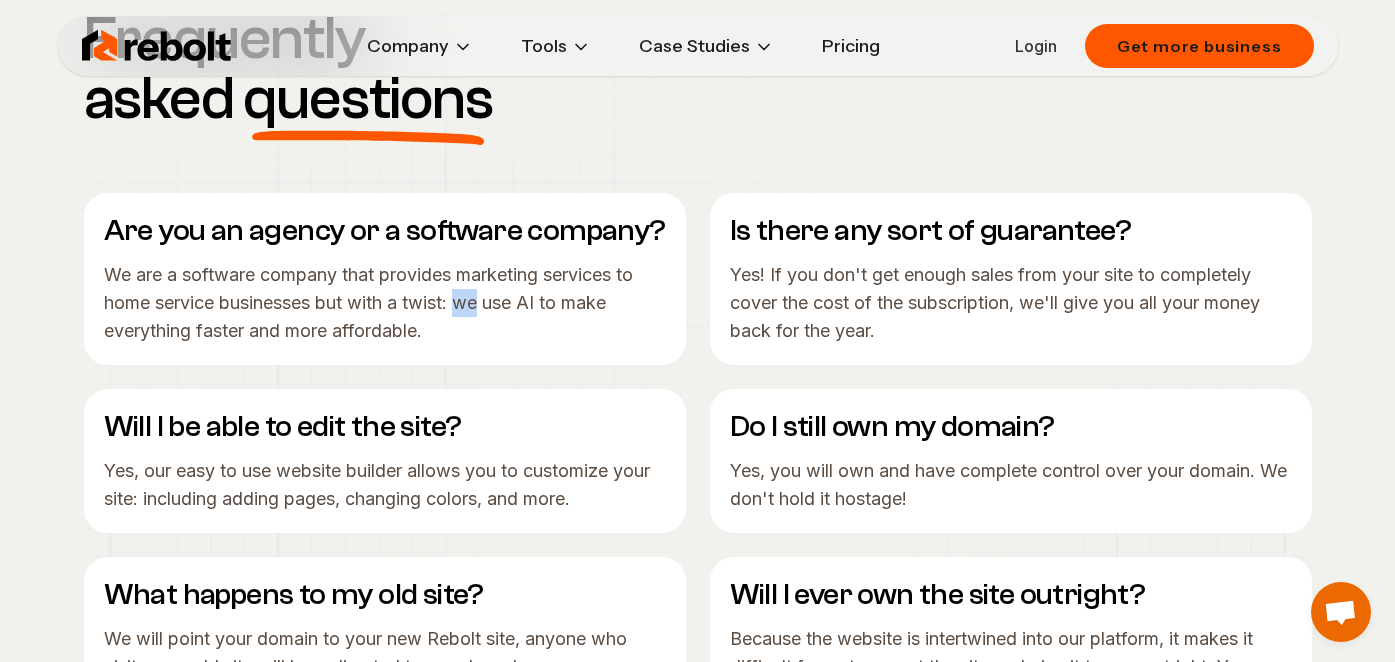 click on "We are a software company that provides marketing services to home service businesses but with a twist: we use AI to make everything faster and more affordable." at bounding box center (385, 303) 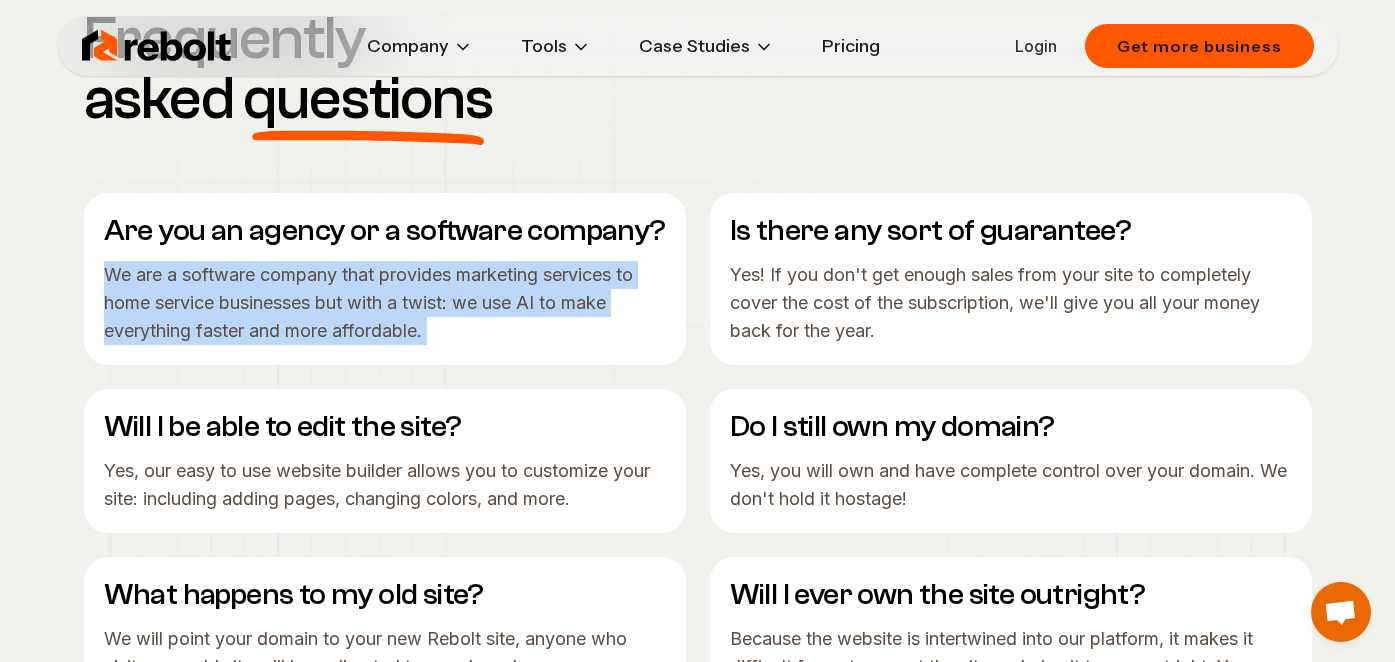 click on "We are a software company that provides marketing services to home service businesses but with a twist: we use AI to make everything faster and more affordable." at bounding box center (385, 303) 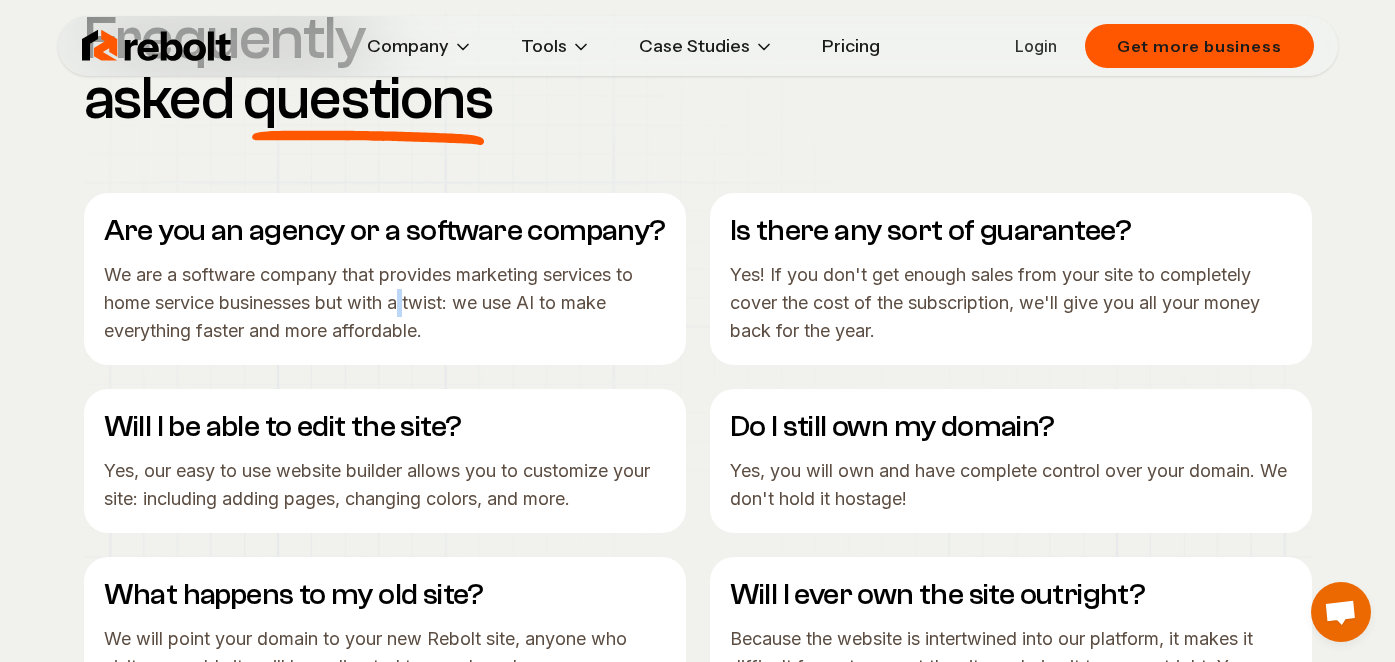 click on "We are a software company that provides marketing services to home service businesses but with a twist: we use AI to make everything faster and more affordable." at bounding box center [385, 303] 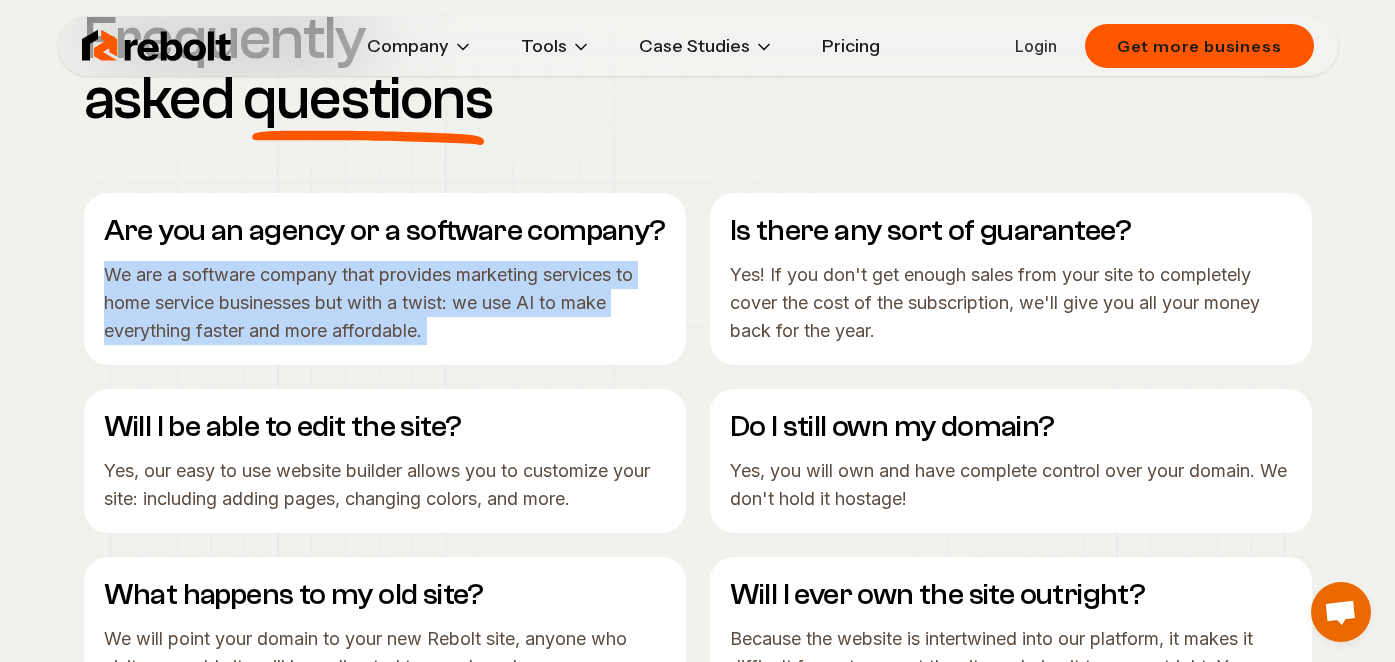 click on "We are a software company that provides marketing services to home service businesses but with a twist: we use AI to make everything faster and more affordable." at bounding box center (385, 303) 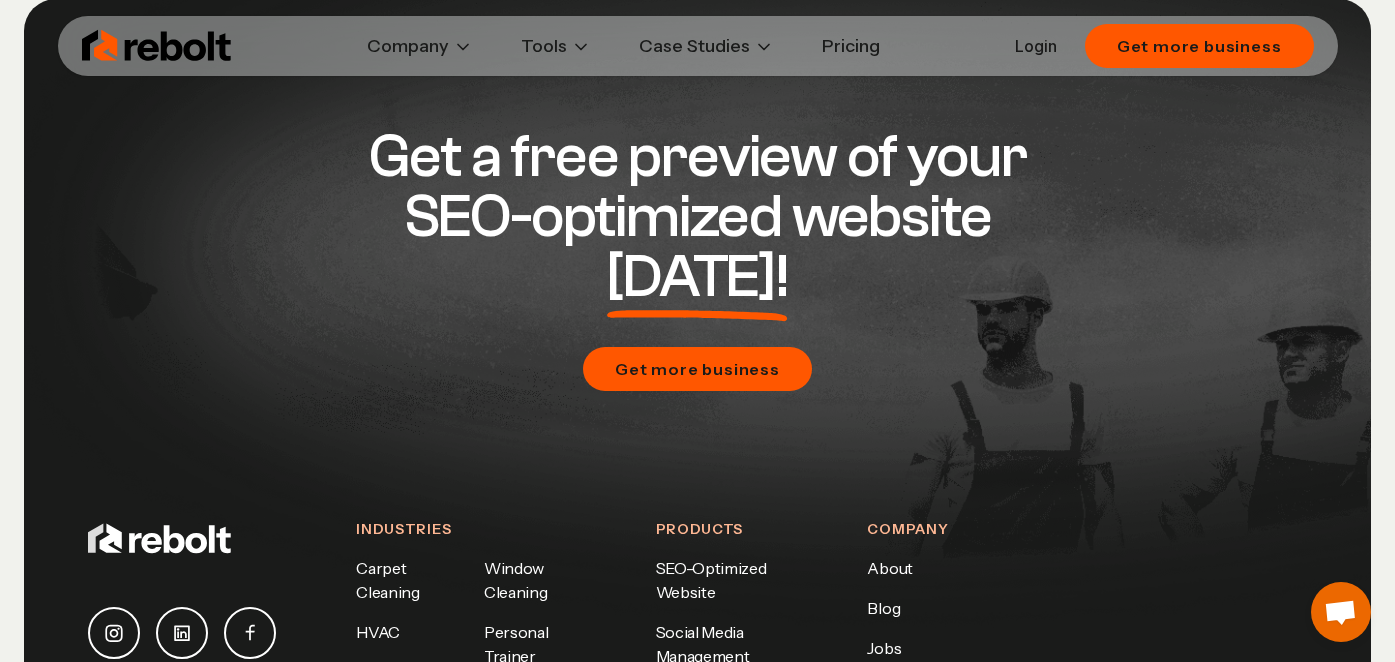 scroll, scrollTop: 4401, scrollLeft: 0, axis: vertical 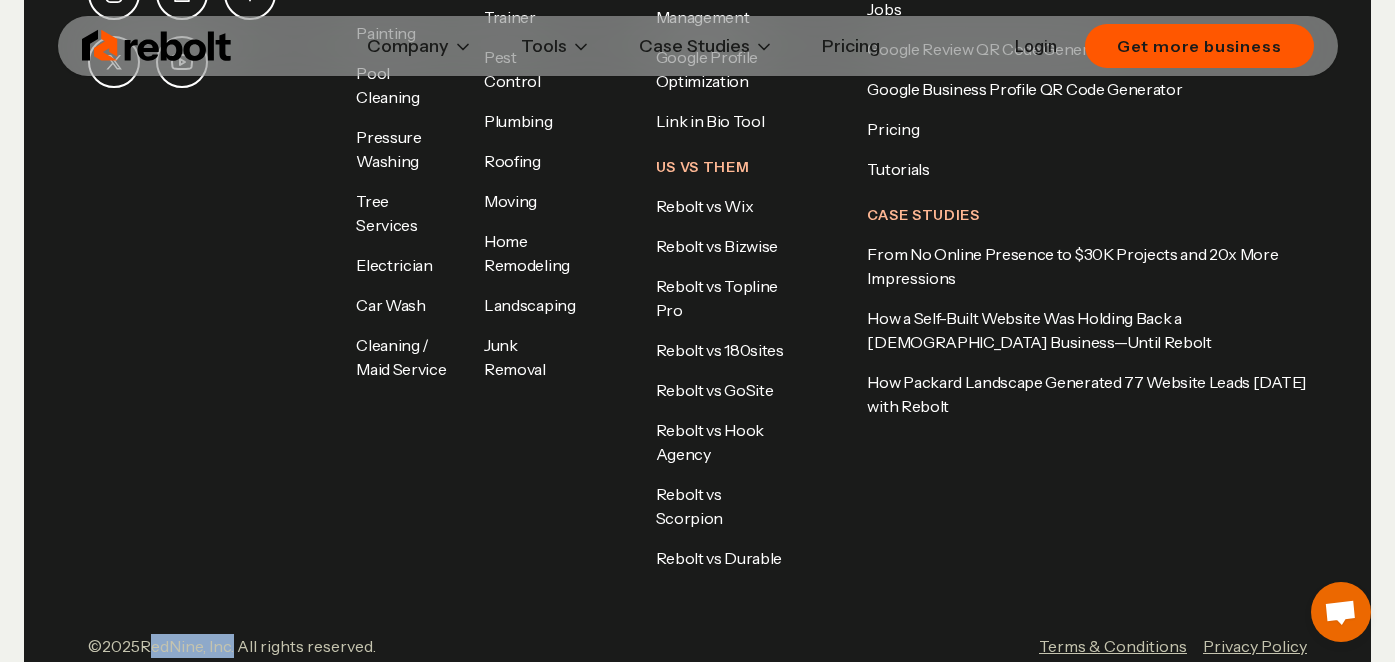 drag, startPoint x: 147, startPoint y: 561, endPoint x: 237, endPoint y: 551, distance: 90.55385 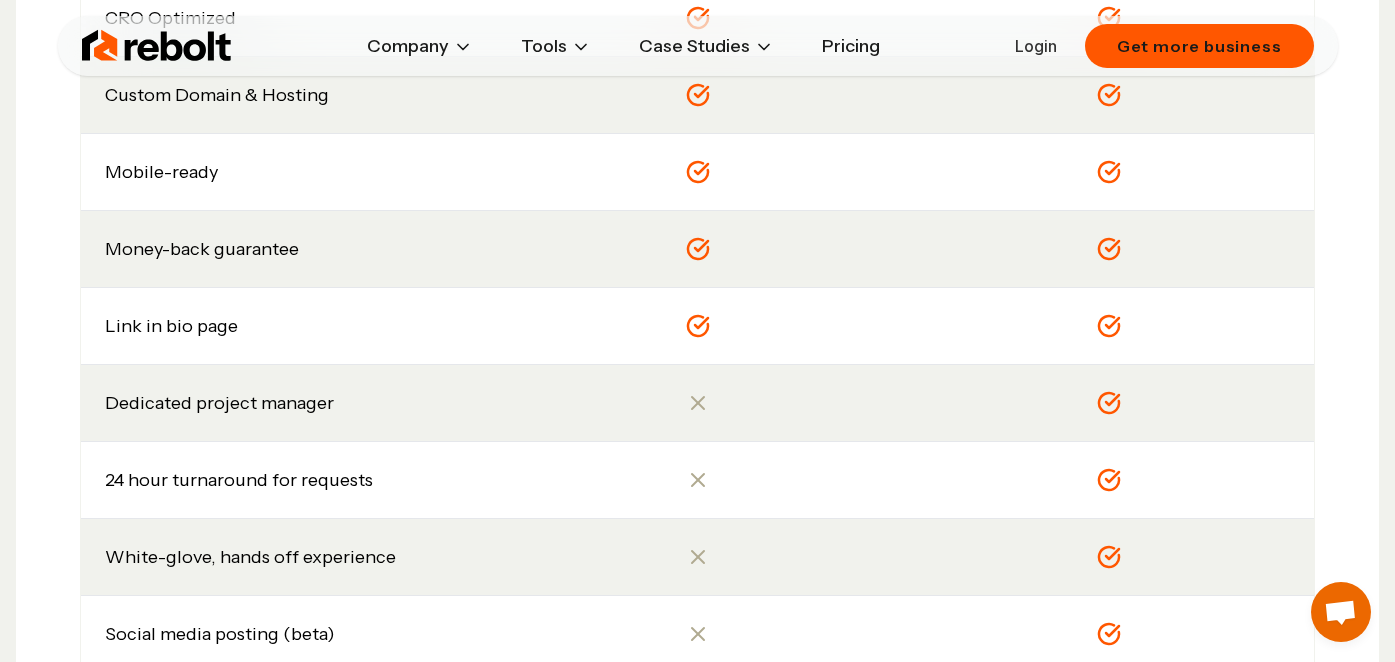 scroll, scrollTop: 1374, scrollLeft: 0, axis: vertical 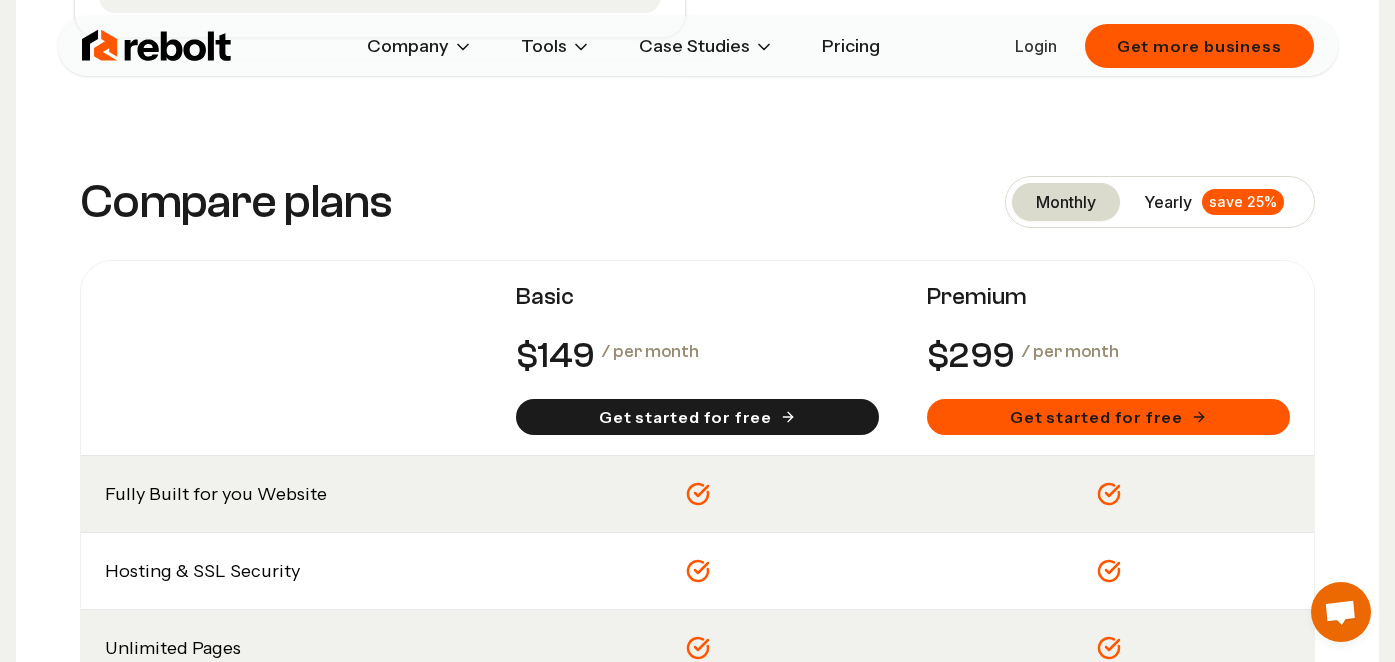 click at bounding box center (157, 46) 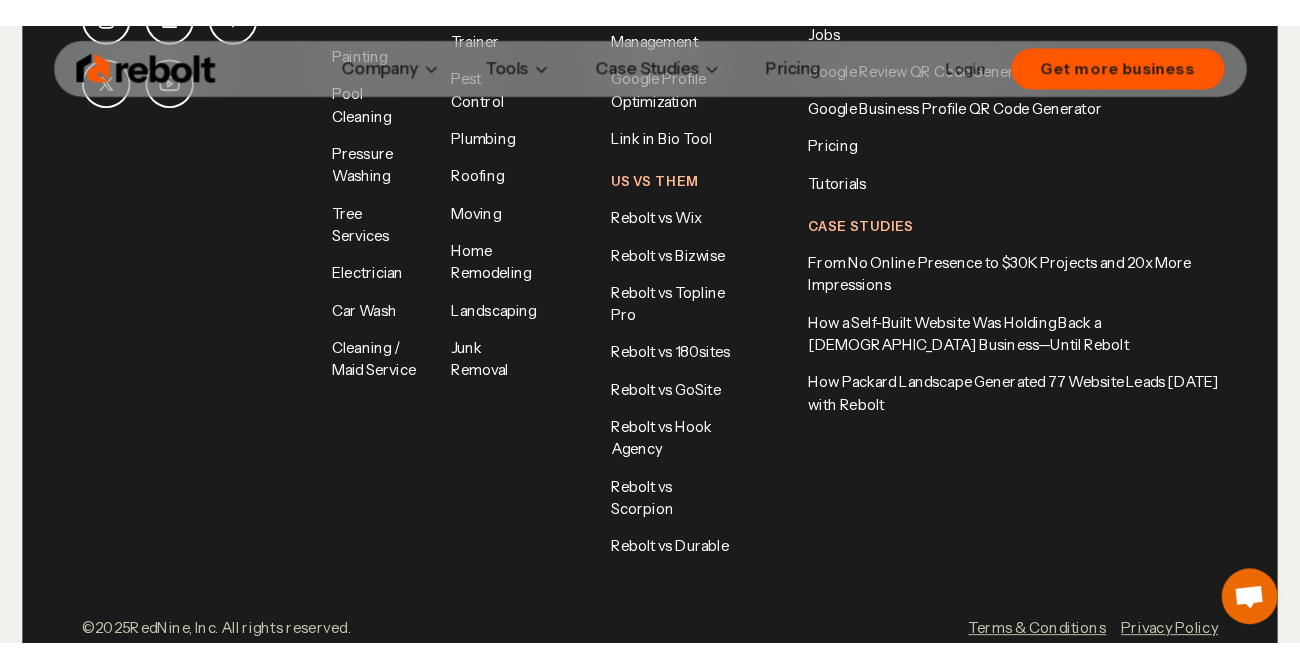 scroll, scrollTop: 9632, scrollLeft: 0, axis: vertical 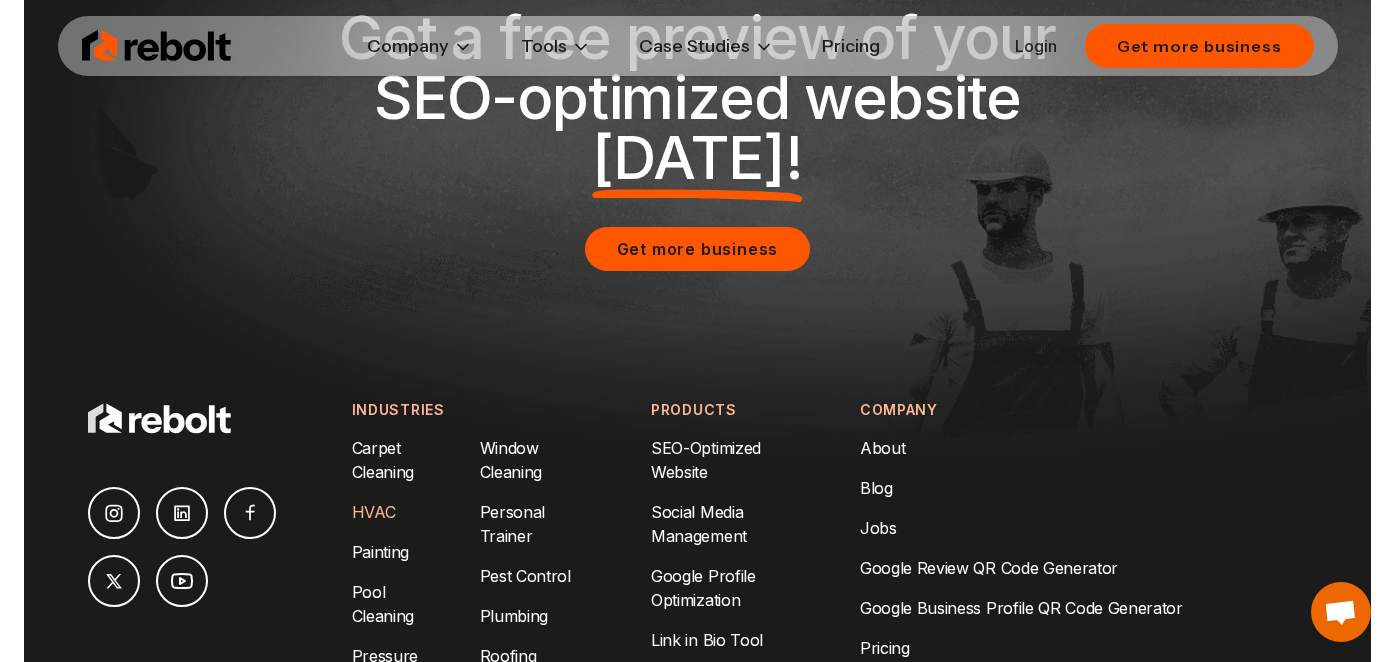 click on "HVAC" at bounding box center [374, 512] 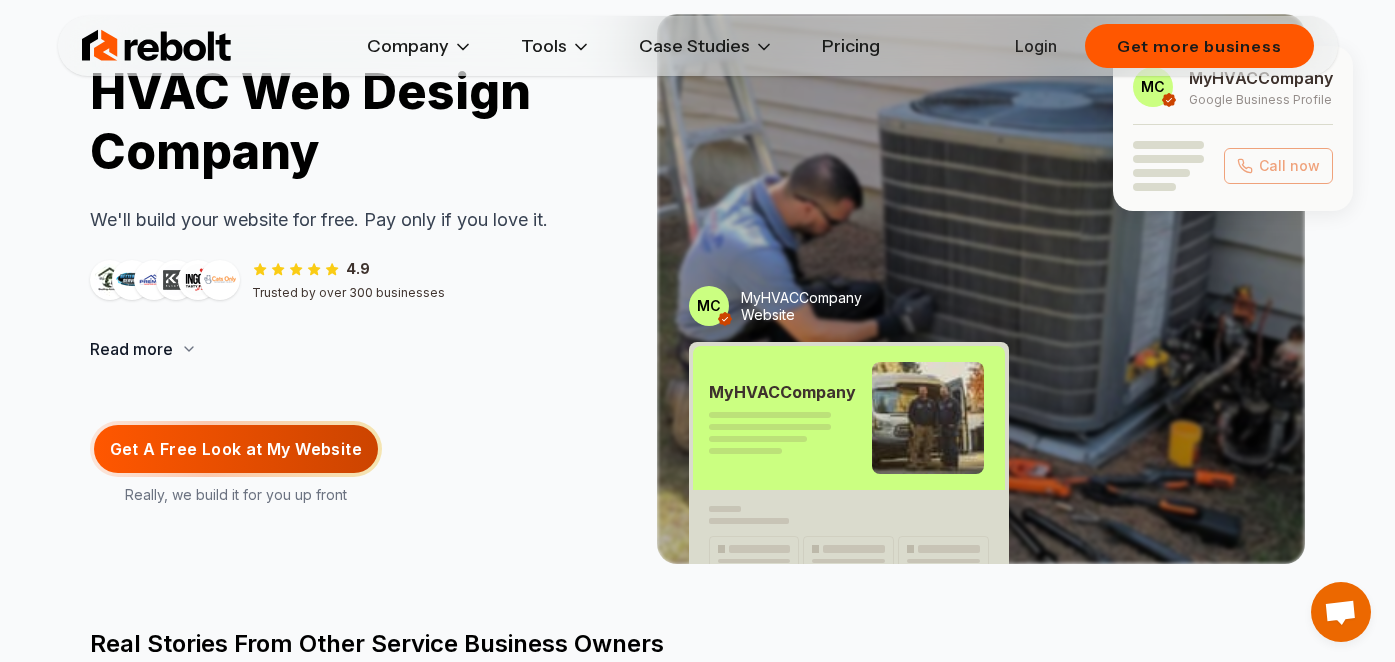 scroll, scrollTop: 191, scrollLeft: 0, axis: vertical 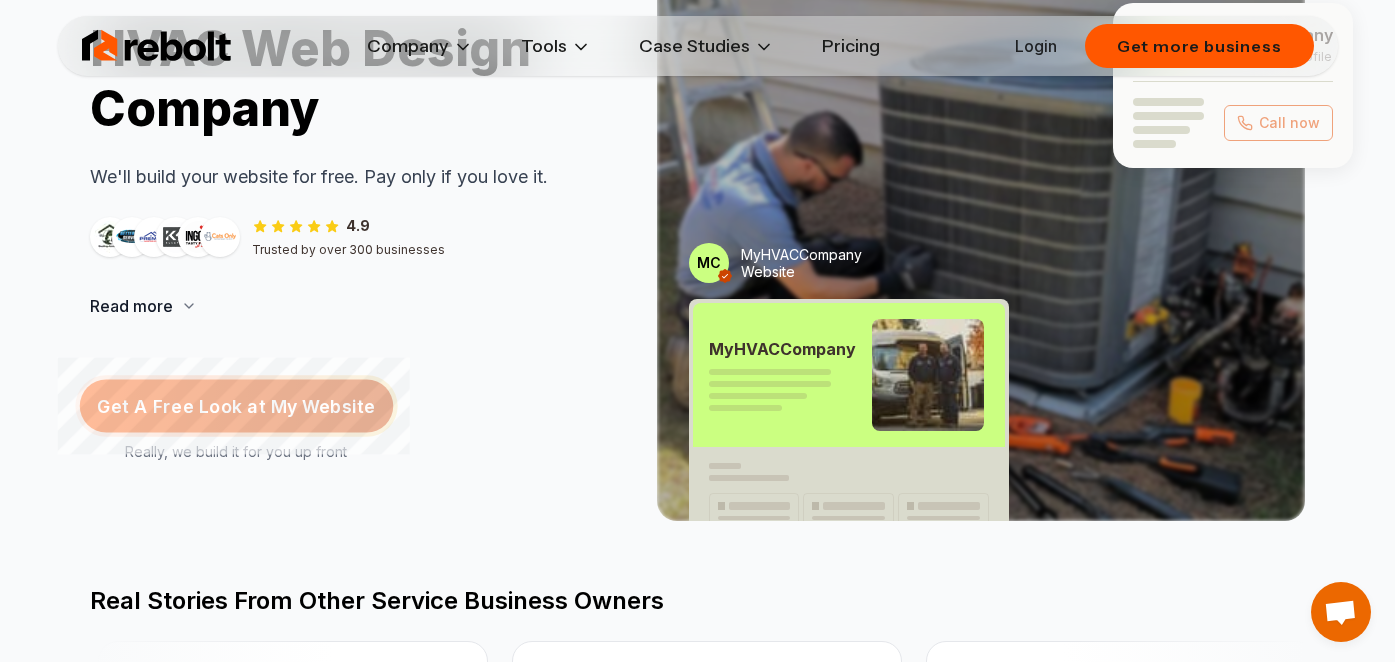 click on "Get A Free Look at My Website" at bounding box center [236, 406] 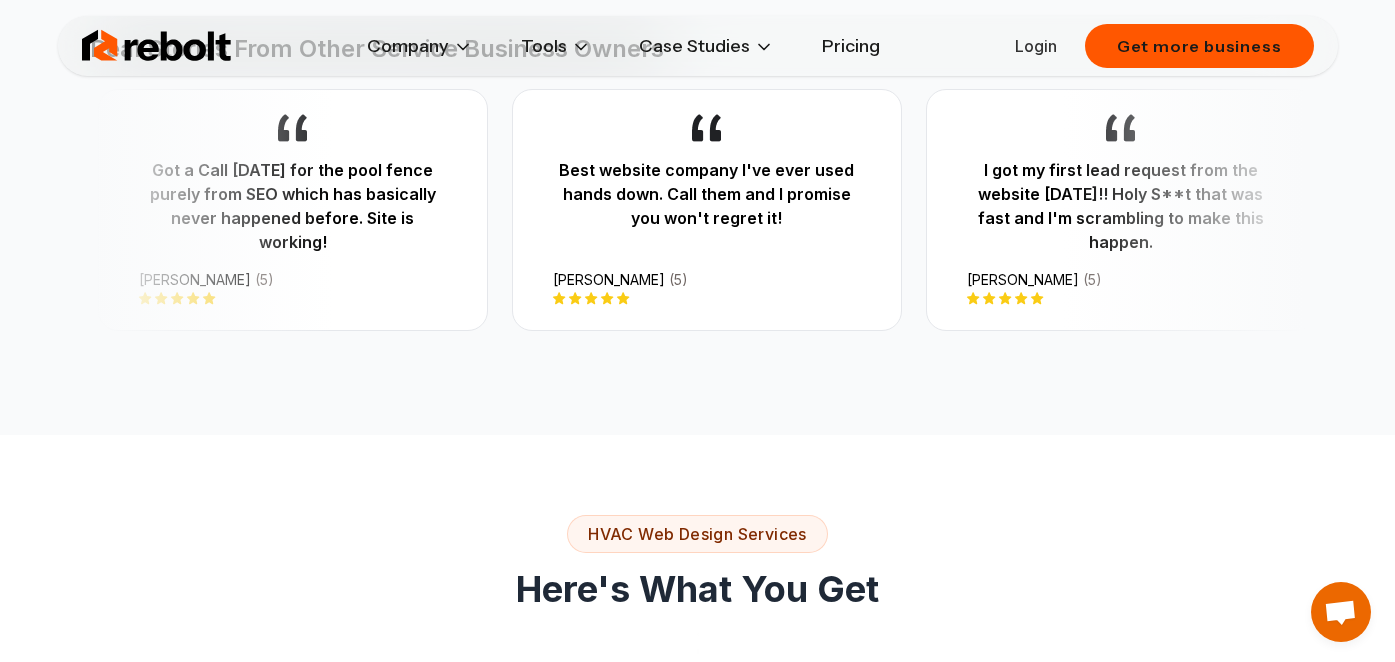 scroll, scrollTop: 370, scrollLeft: 0, axis: vertical 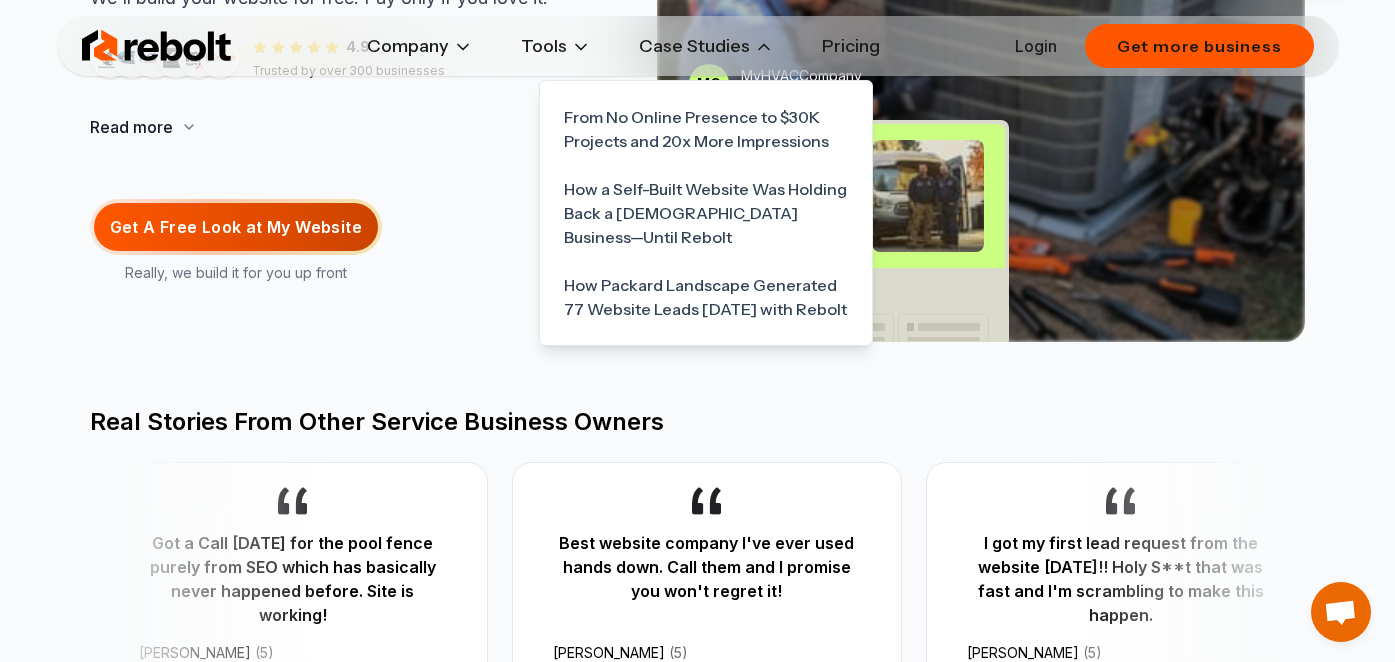 click on "Case Studies" at bounding box center [706, 46] 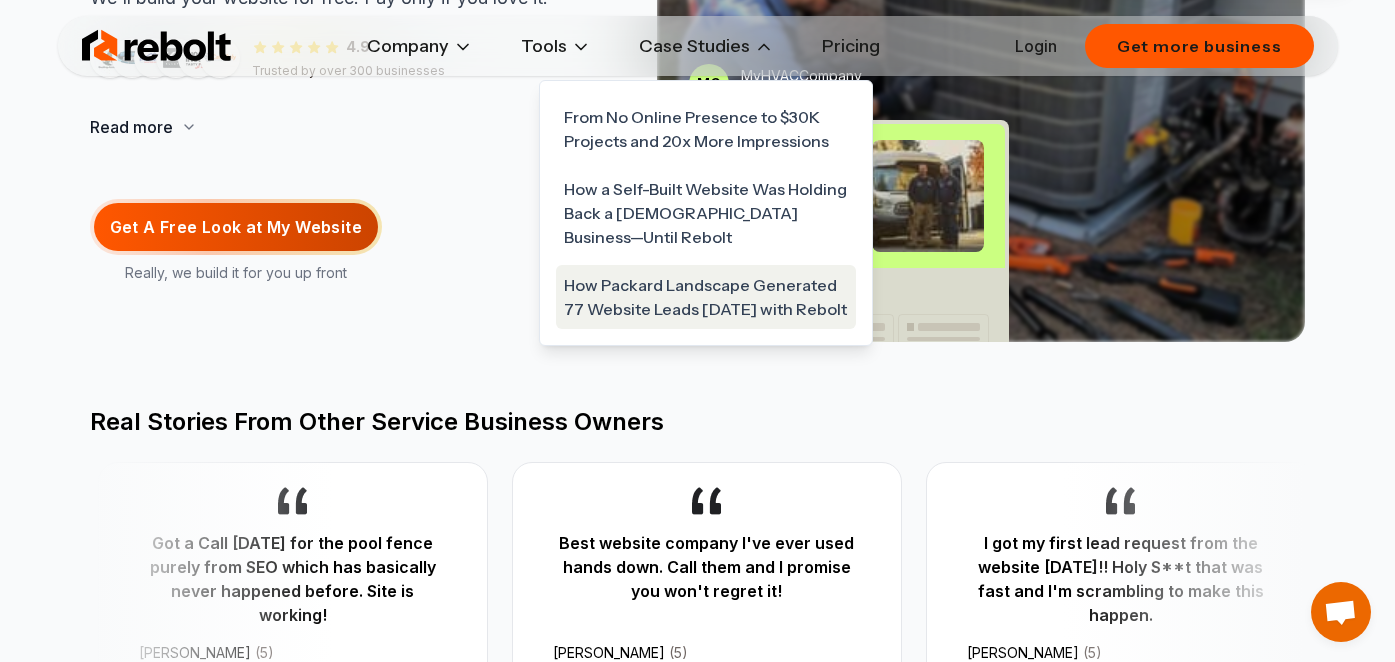 click on "How Packard Landscape Generated 77 Website Leads [DATE] with Rebolt" at bounding box center (706, 297) 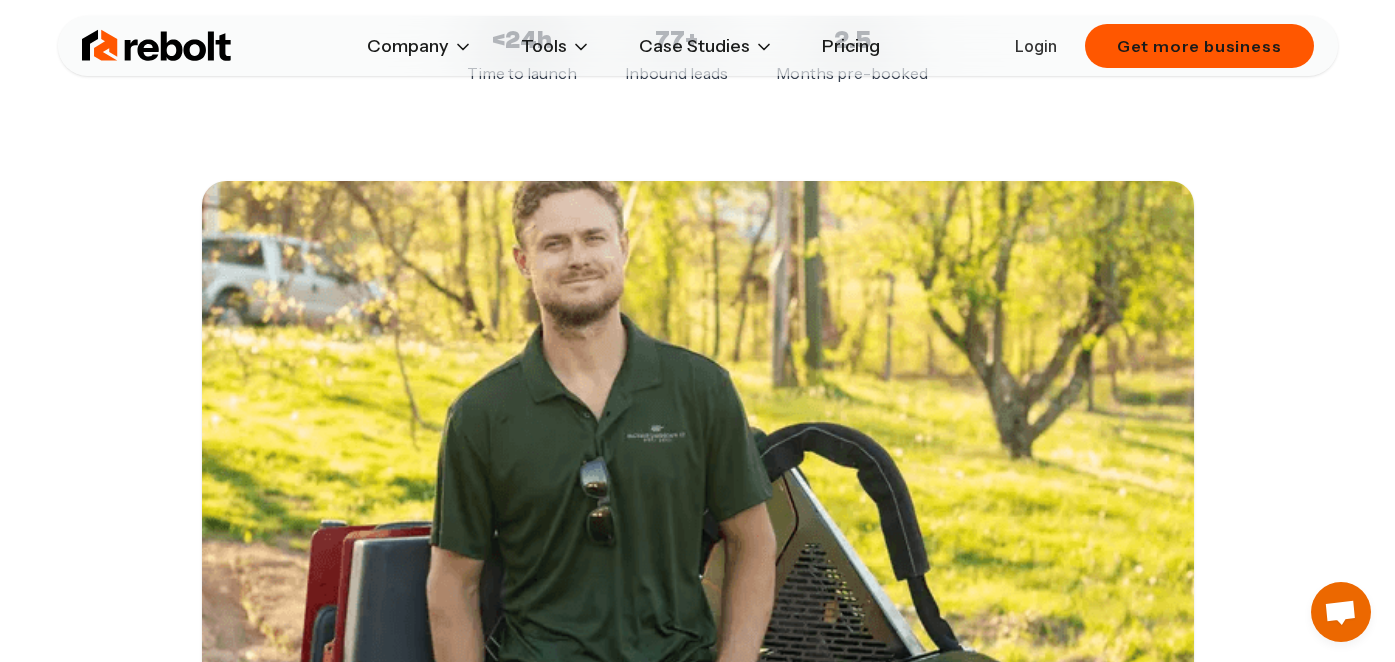 scroll, scrollTop: 185, scrollLeft: 0, axis: vertical 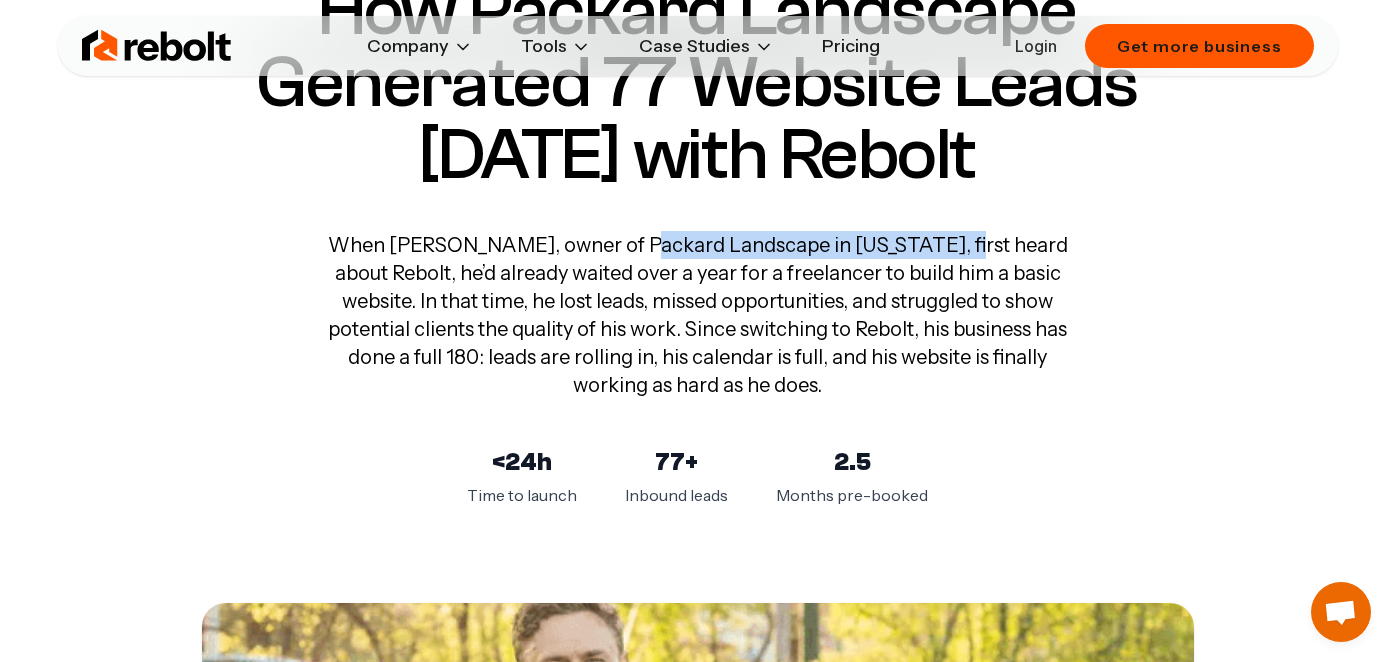 drag, startPoint x: 633, startPoint y: 241, endPoint x: 956, endPoint y: 242, distance: 323.00156 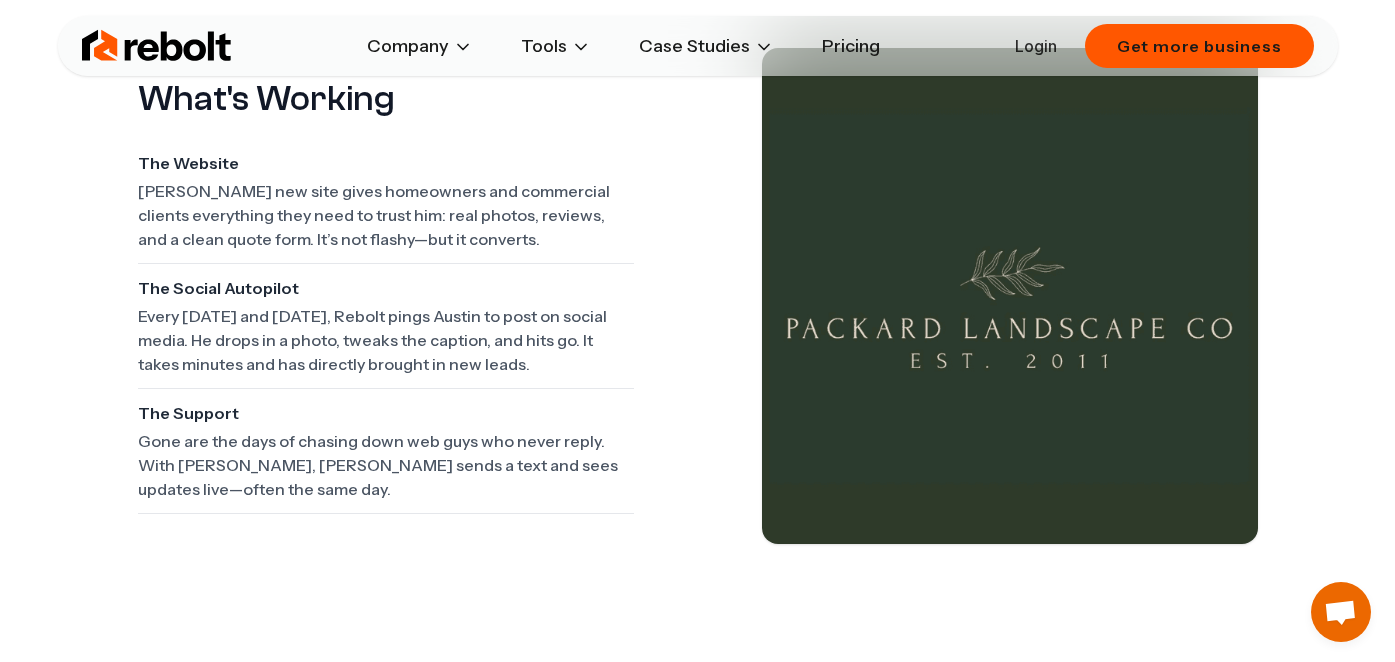scroll, scrollTop: 3537, scrollLeft: 0, axis: vertical 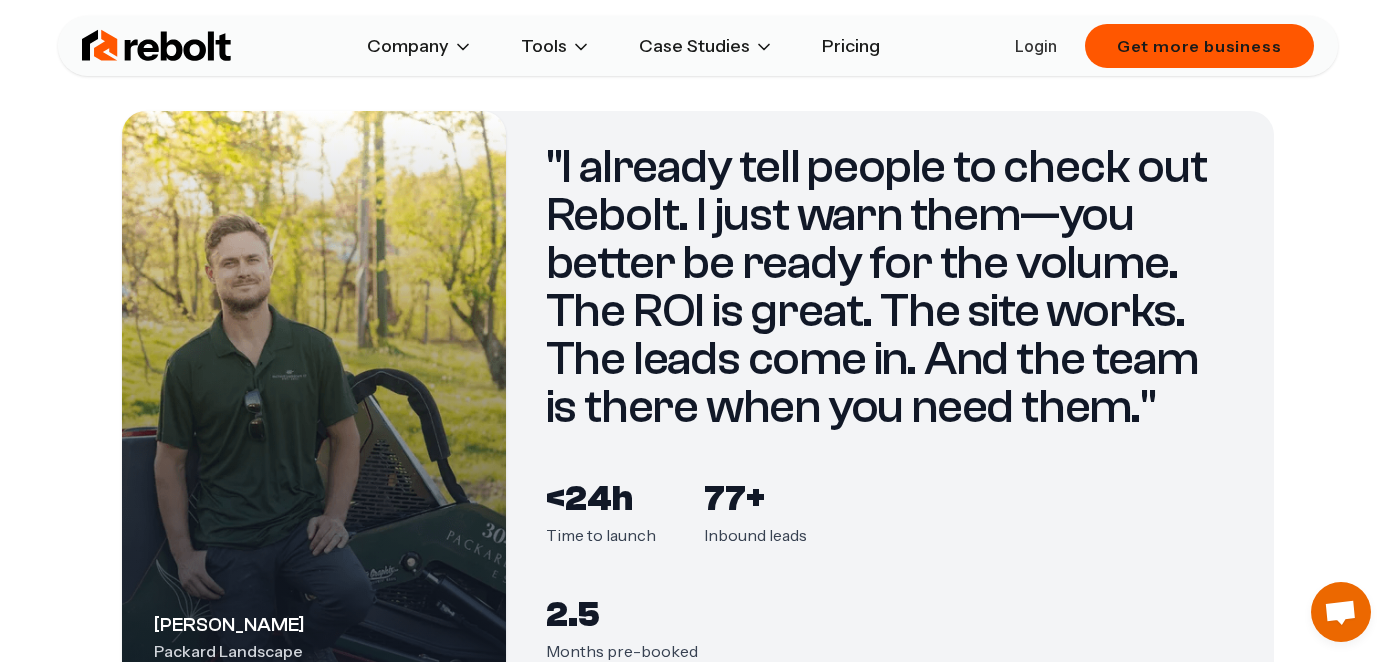 click at bounding box center [157, 46] 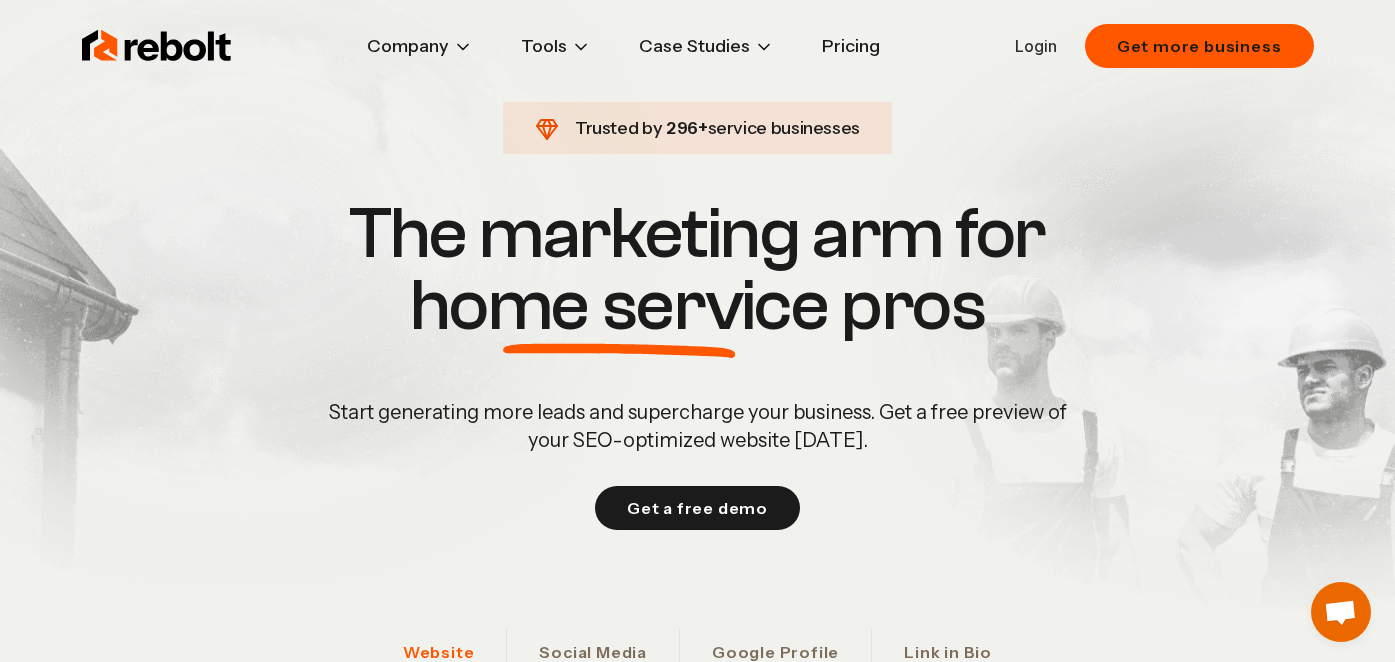 scroll, scrollTop: 372, scrollLeft: 0, axis: vertical 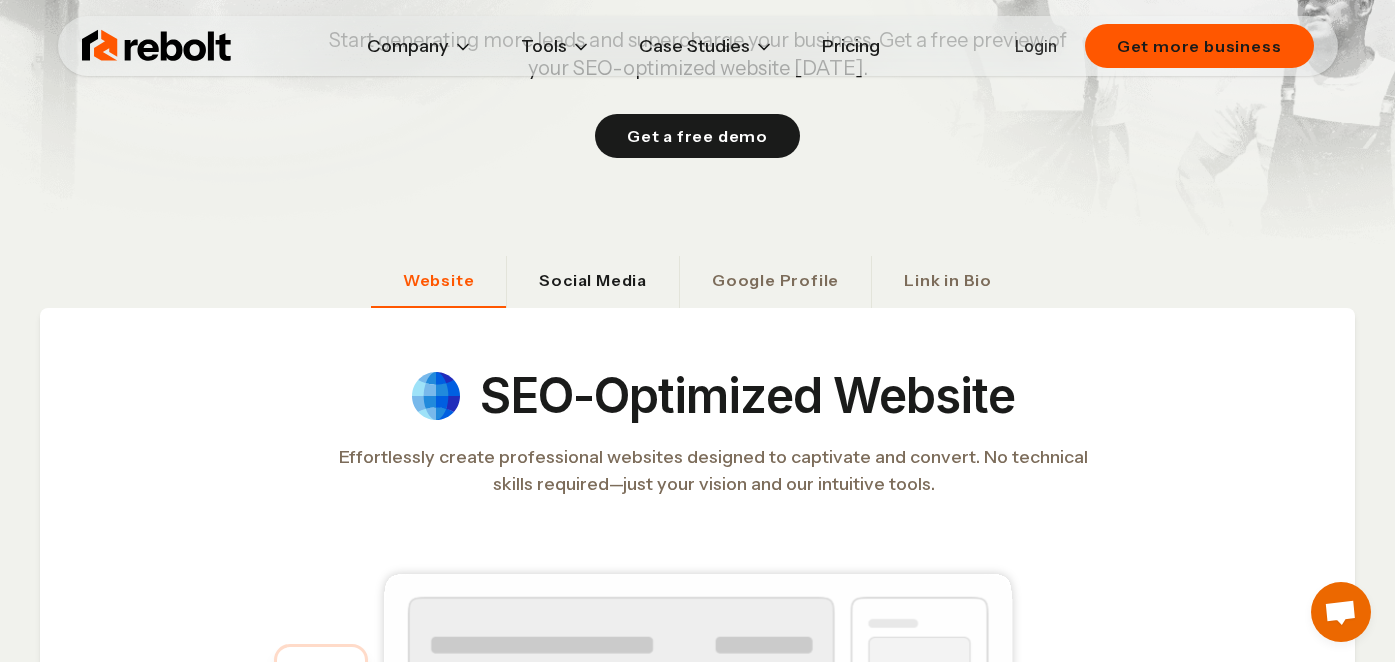 click on "Social Media" at bounding box center (592, 282) 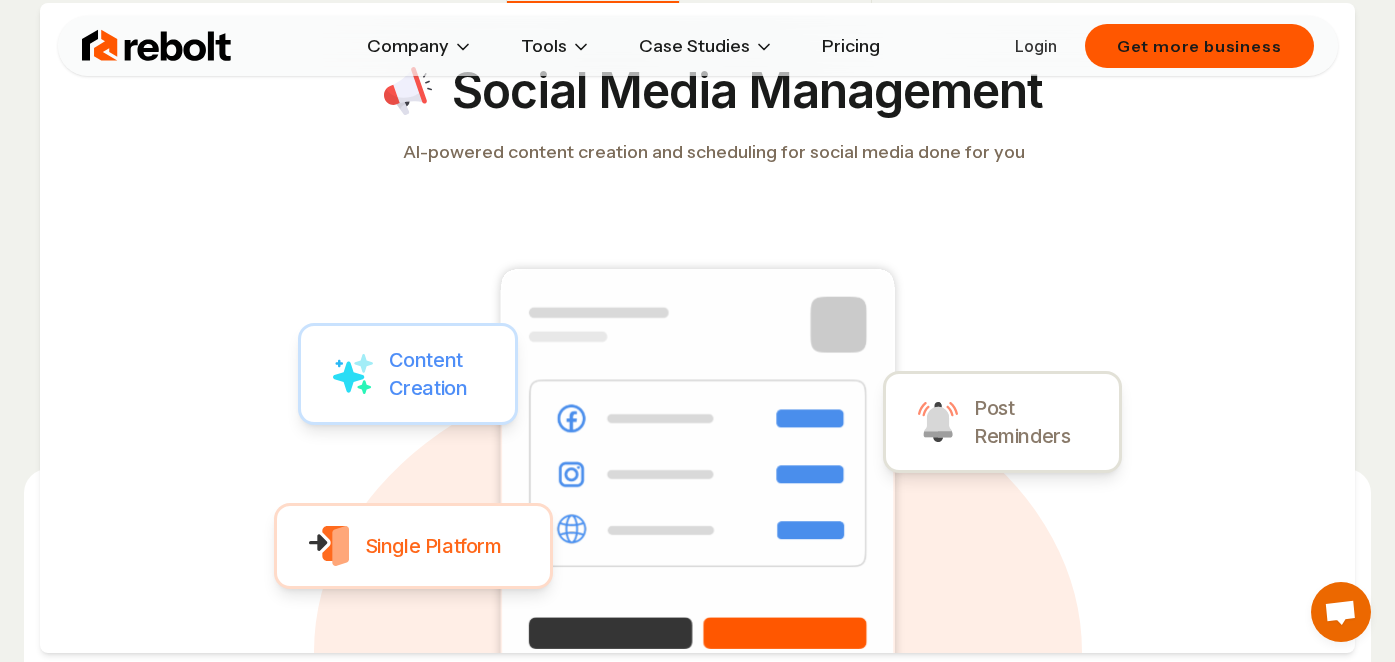 scroll, scrollTop: 678, scrollLeft: 0, axis: vertical 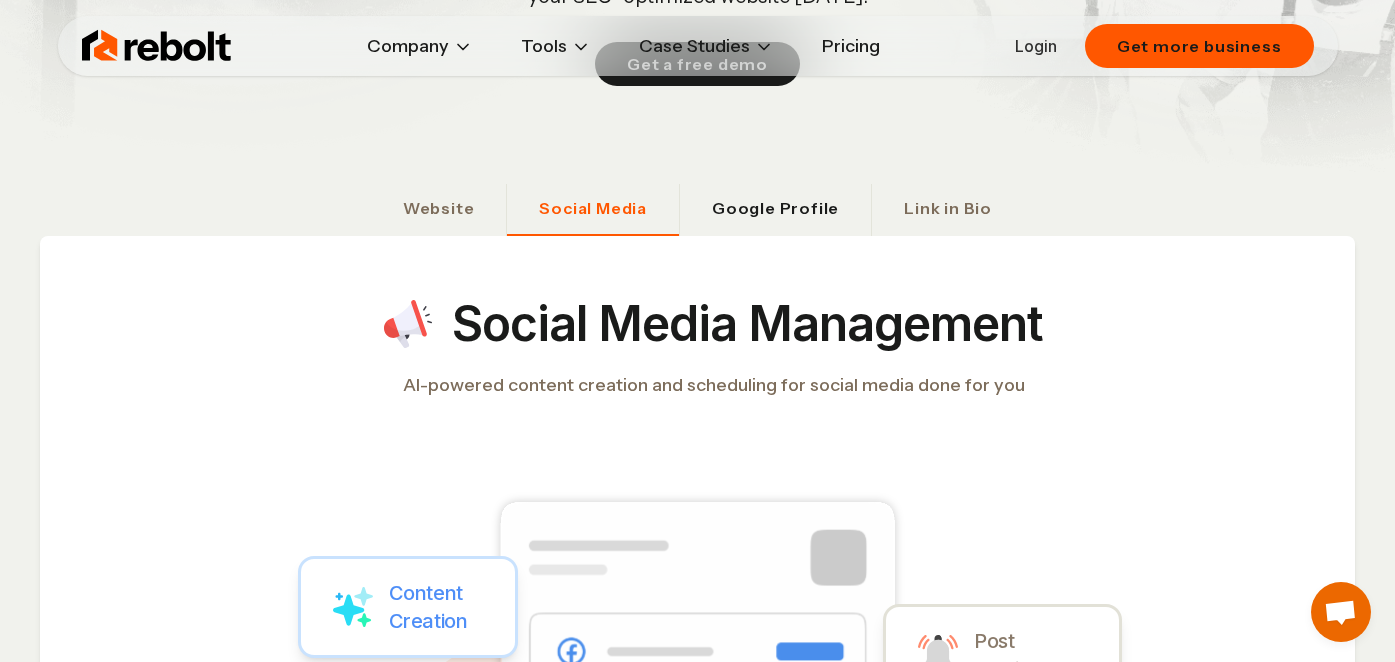 click on "Google Profile" at bounding box center [775, 208] 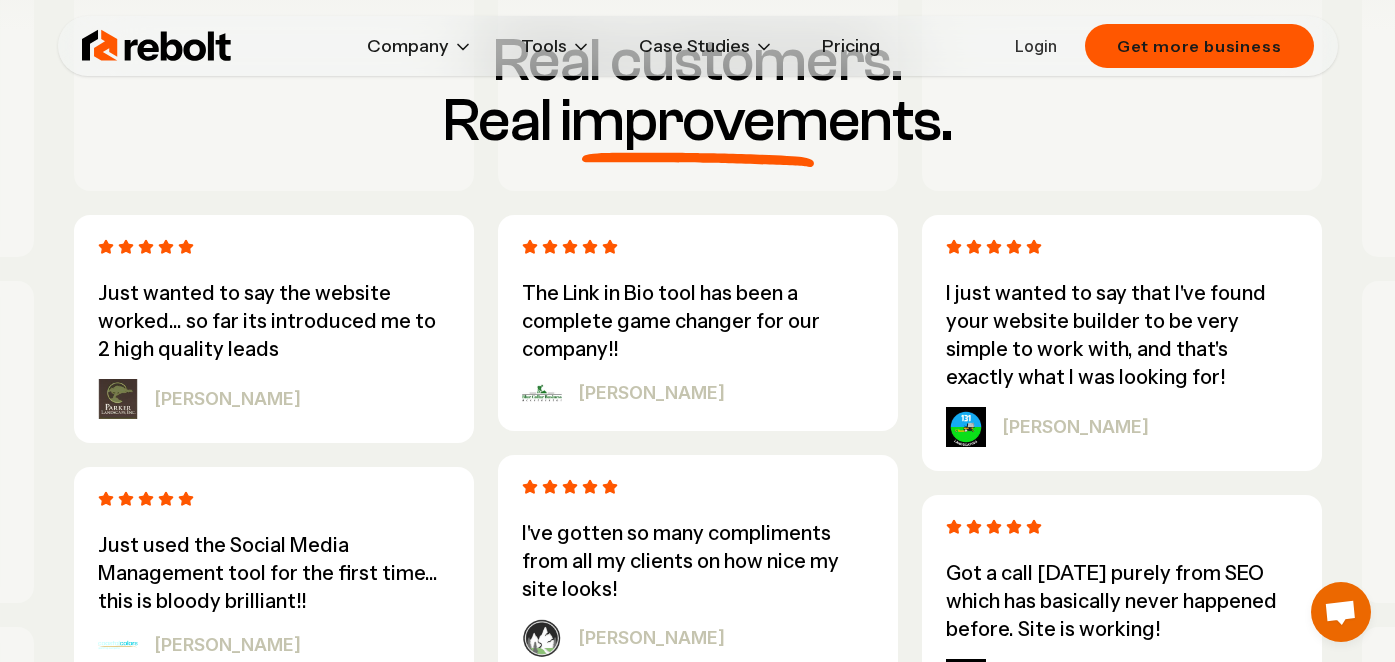 scroll, scrollTop: 6449, scrollLeft: 0, axis: vertical 